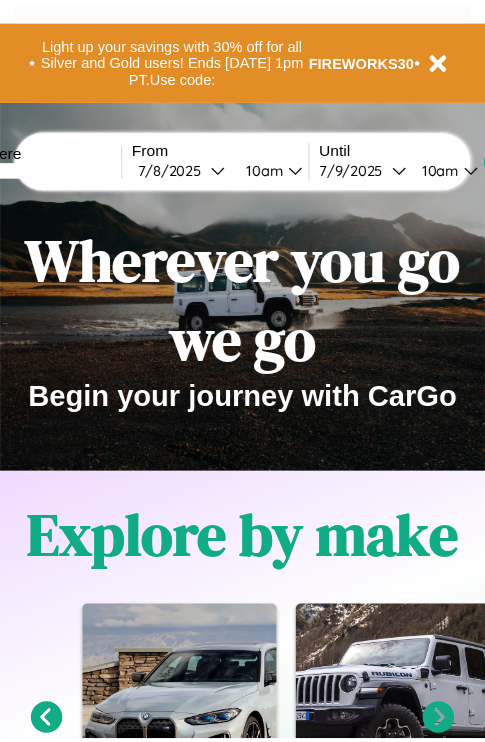 scroll, scrollTop: 0, scrollLeft: 0, axis: both 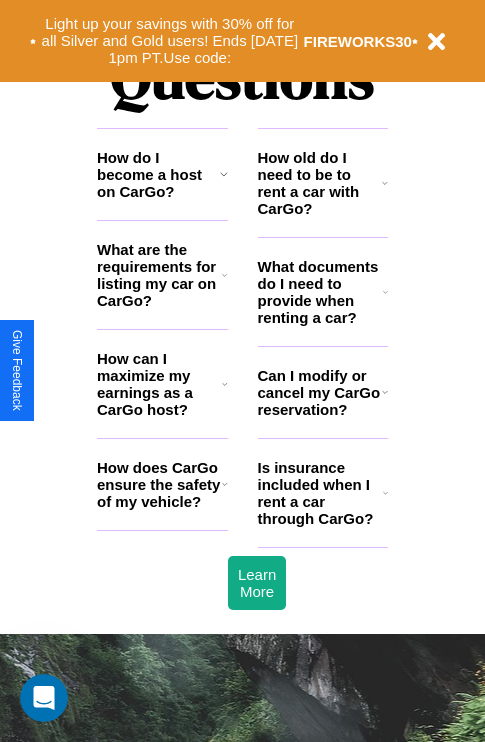click 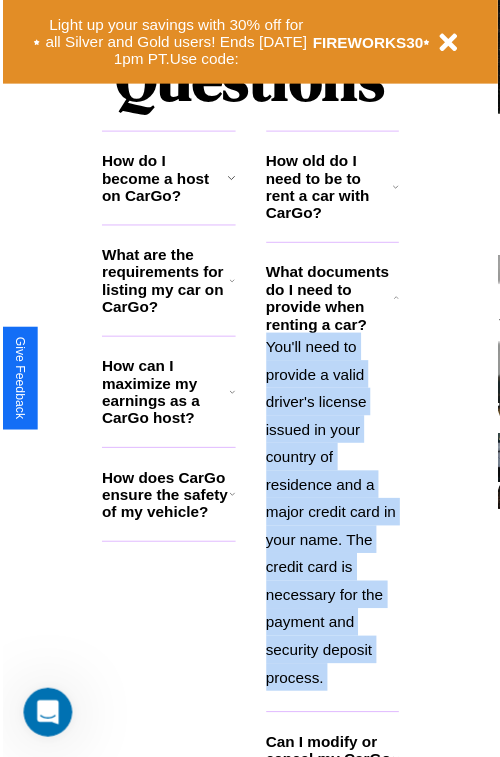 scroll, scrollTop: 2566, scrollLeft: 0, axis: vertical 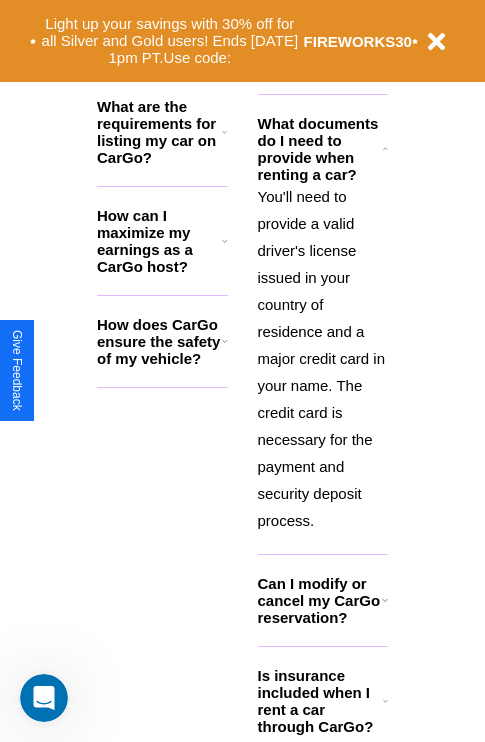 click 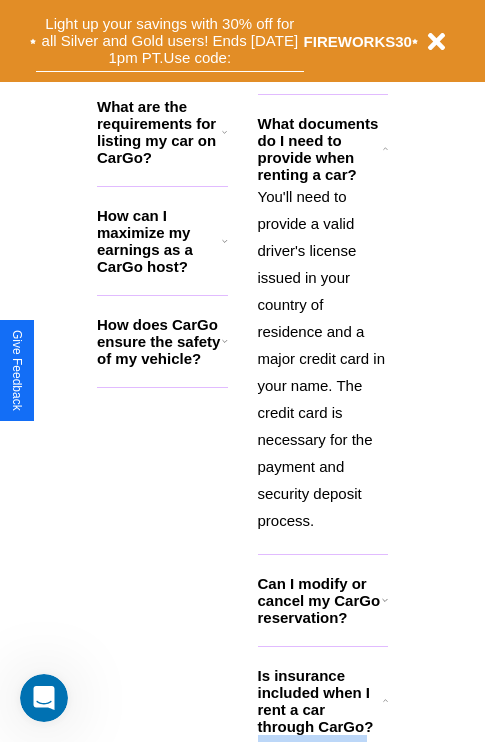 click on "Light up your savings with 30% off for all Silver and Gold users! Ends 8/1 at 1pm PT.  Use code:" at bounding box center [170, 41] 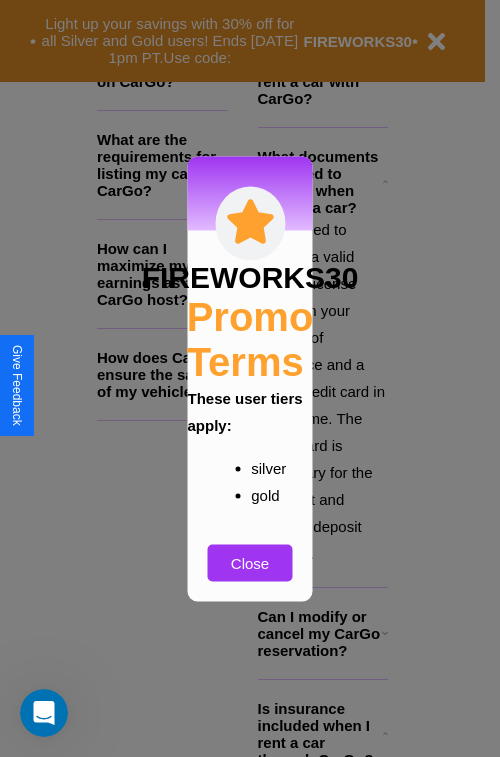 click at bounding box center [250, 378] 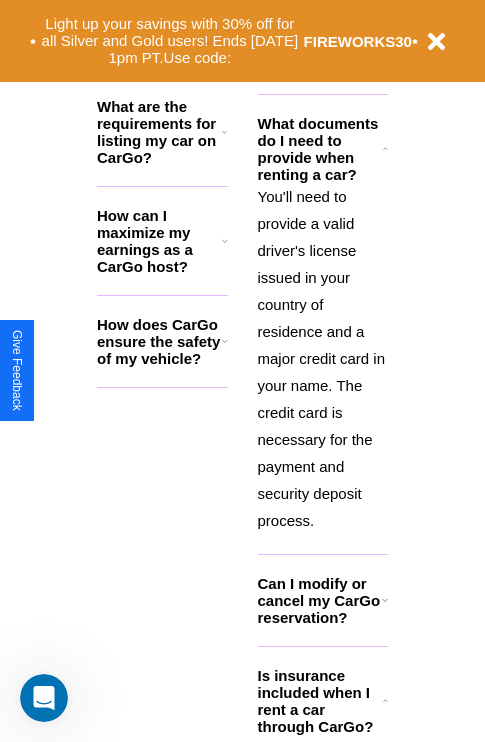 click on "You'll need to provide a valid driver's license issued in your country of residence and a major credit card in your name. The credit card is necessary for the payment and security deposit process." at bounding box center [323, 358] 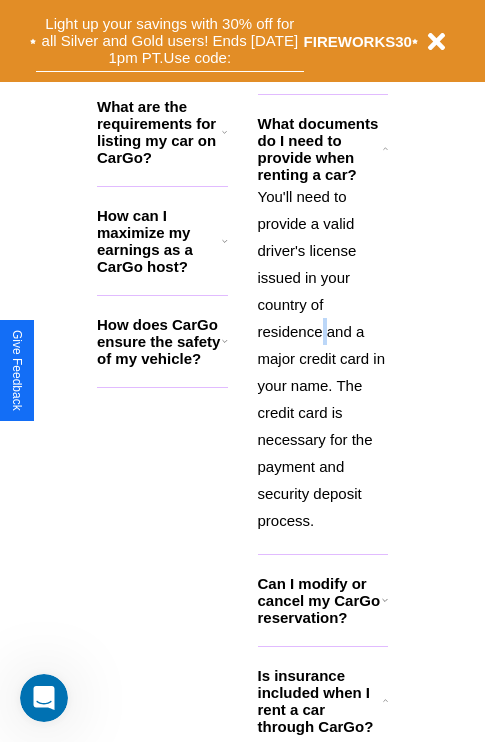 click on "Light up your savings with 30% off for all Silver and Gold users! Ends 8/1 at 1pm PT.  Use code:" at bounding box center [170, 41] 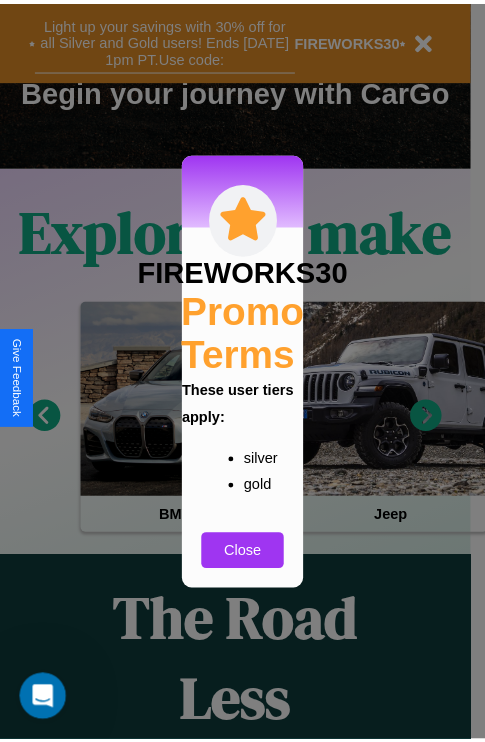 scroll, scrollTop: 301, scrollLeft: 0, axis: vertical 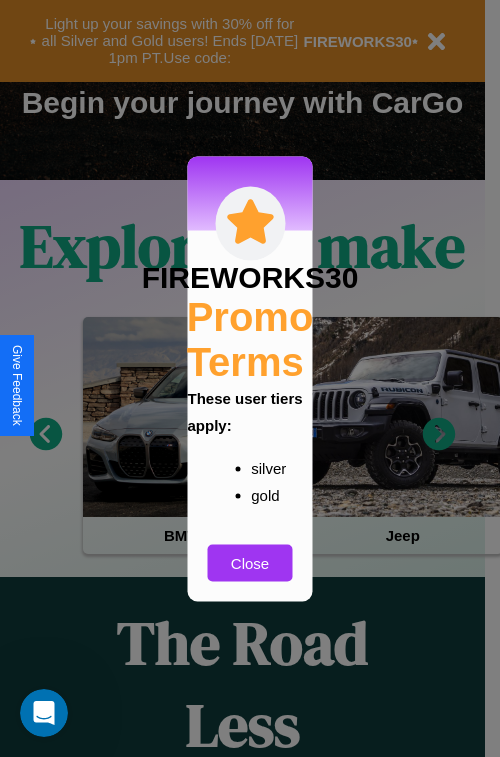 click at bounding box center [250, 378] 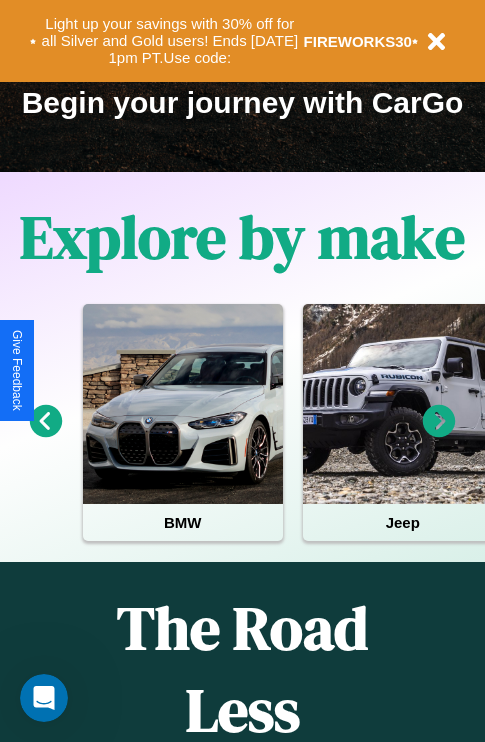 click 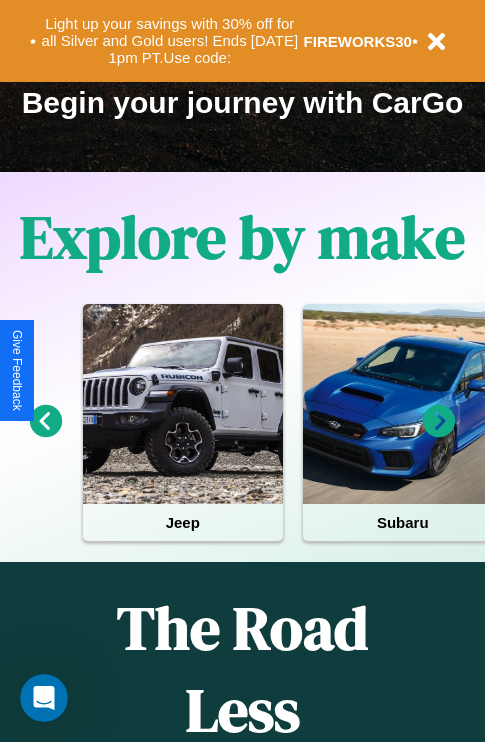 click 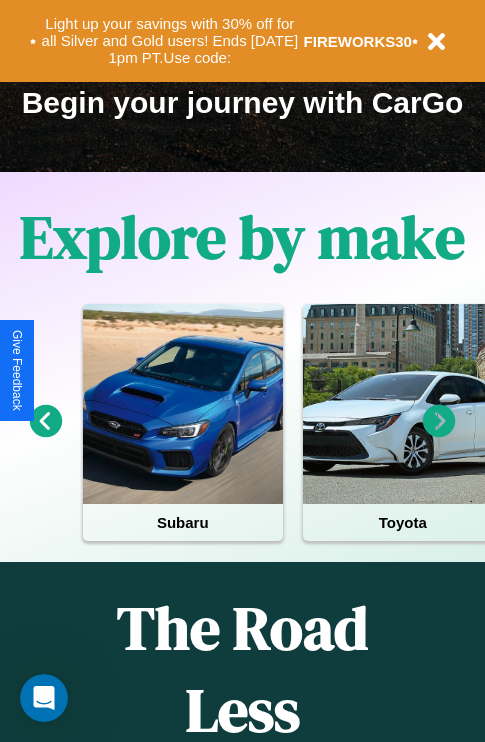 click 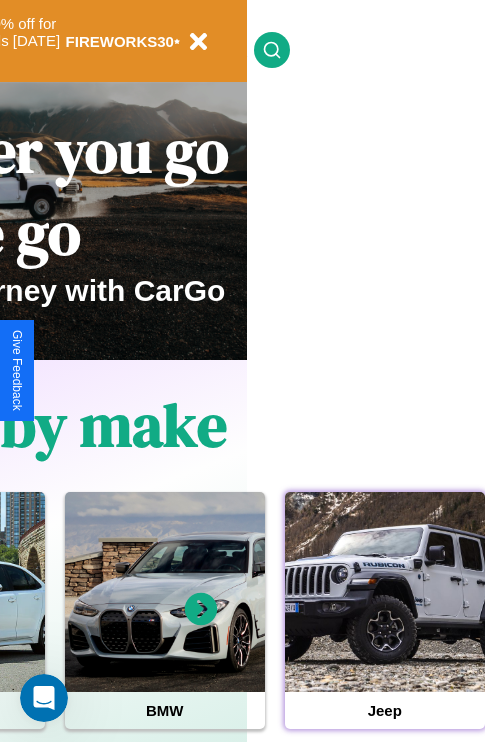 click at bounding box center [385, 592] 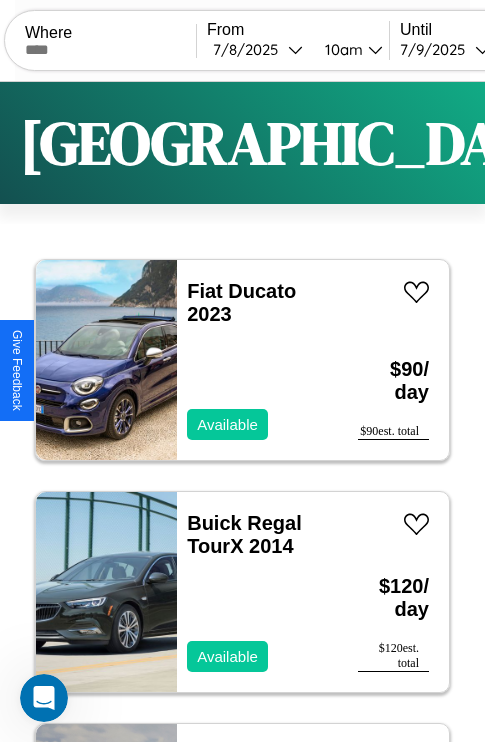 scroll, scrollTop: 79, scrollLeft: 0, axis: vertical 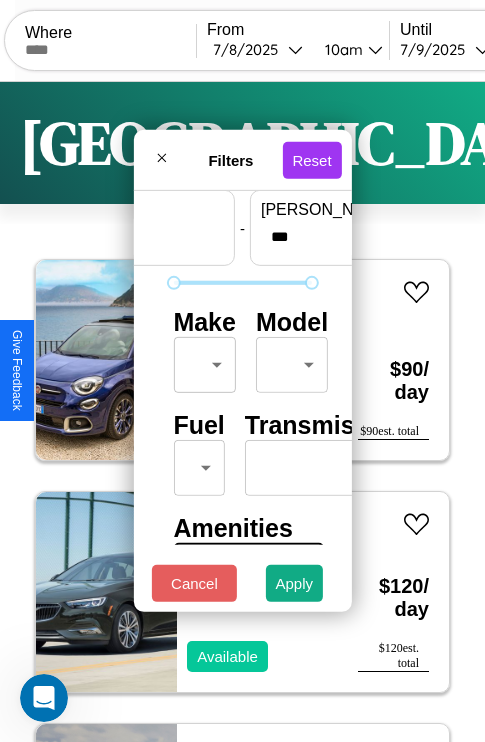 click on "CarGo Where From 7 / 8 / 2025 10am Until 7 / 9 / 2025 10am Become a Host Login Sign Up Los Angeles Filters 146  cars in this area These cars can be picked up in this city. Fiat   Ducato   2023 Available $ 90  / day $ 90  est. total Buick   Regal TourX   2014 Available $ 120  / day $ 120  est. total BMW   1M   2019 Available $ 160  / day $ 160  est. total Chrysler   Viper   2022 Available $ 170  / day $ 170  est. total Volkswagen   Atlas Cross Sport   2014 Available $ 160  / day $ 160  est. total Maserati   Levante   2017 Available $ 50  / day $ 50  est. total Subaru   B9 Tribeca   2020 Available $ 160  / day $ 160  est. total Hyundai   Santa Fe   2016 Available $ 60  / day $ 60  est. total Land Rover   LR4   2016 Unavailable $ 150  / day $ 150  est. total Toyota   Scion iM   2014 Unavailable $ 150  / day $ 150  est. total Land Rover   Discovery Sport   2021 Unavailable $ 140  / day $ 140  est. total Infiniti   M35   2014 Available $ 170  / day $ 170  est. total Ford   Focus   2023 Available $ 120  / day $ 120" at bounding box center [242, 412] 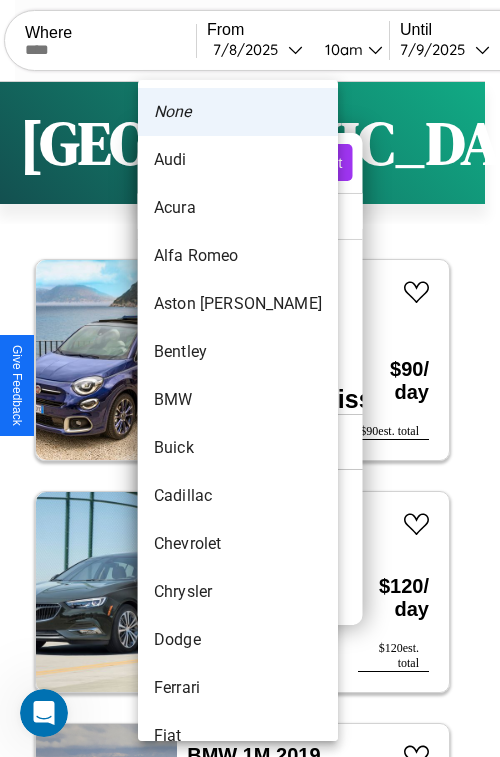 click on "Aston Martin" at bounding box center [238, 304] 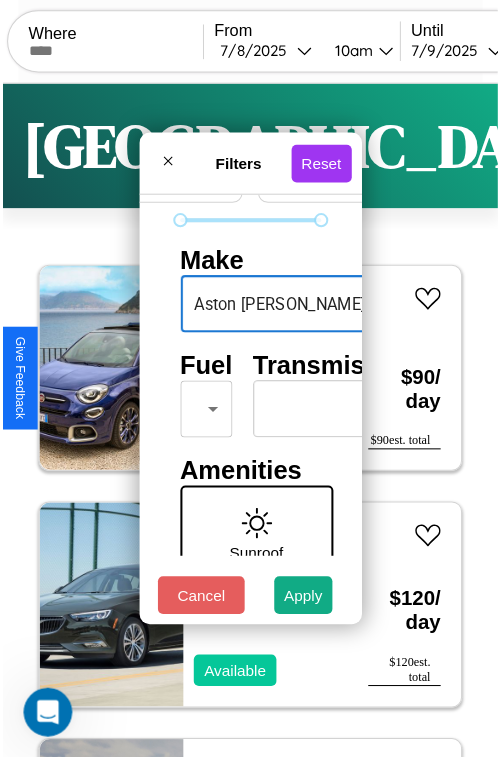 scroll, scrollTop: 162, scrollLeft: 0, axis: vertical 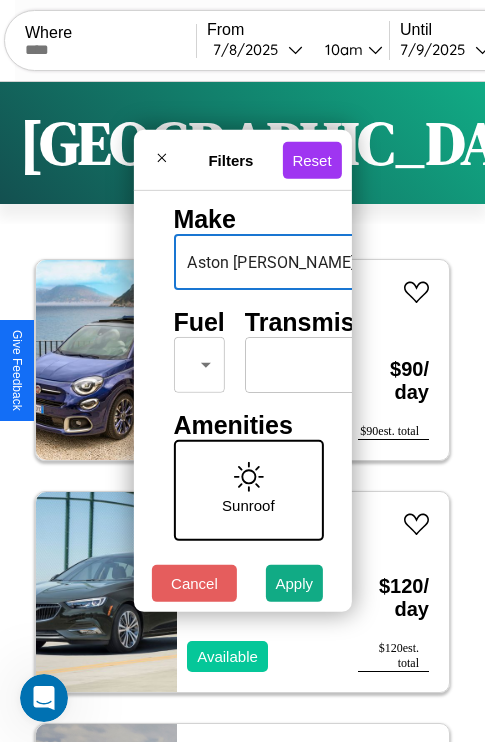click on "CarGo Where From 7 / 8 / 2025 10am Until 7 / 9 / 2025 10am Become a Host Login Sign Up Los Angeles Filters 146  cars in this area These cars can be picked up in this city. Fiat   Ducato   2023 Available $ 90  / day $ 90  est. total Buick   Regal TourX   2014 Available $ 120  / day $ 120  est. total BMW   1M   2019 Available $ 160  / day $ 160  est. total Chrysler   Viper   2022 Available $ 170  / day $ 170  est. total Volkswagen   Atlas Cross Sport   2014 Available $ 160  / day $ 160  est. total Maserati   Levante   2017 Available $ 50  / day $ 50  est. total Subaru   B9 Tribeca   2020 Available $ 160  / day $ 160  est. total Hyundai   Santa Fe   2016 Available $ 60  / day $ 60  est. total Land Rover   LR4   2016 Unavailable $ 150  / day $ 150  est. total Toyota   Scion iM   2014 Unavailable $ 150  / day $ 150  est. total Land Rover   Discovery Sport   2021 Unavailable $ 140  / day $ 140  est. total Infiniti   M35   2014 Available $ 170  / day $ 170  est. total Ford   Focus   2023 Available $ 120  / day $ 120" at bounding box center [242, 412] 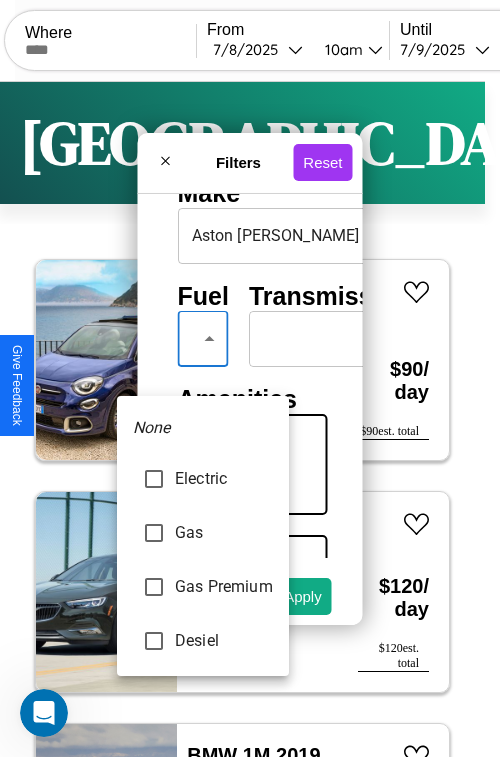 type on "********" 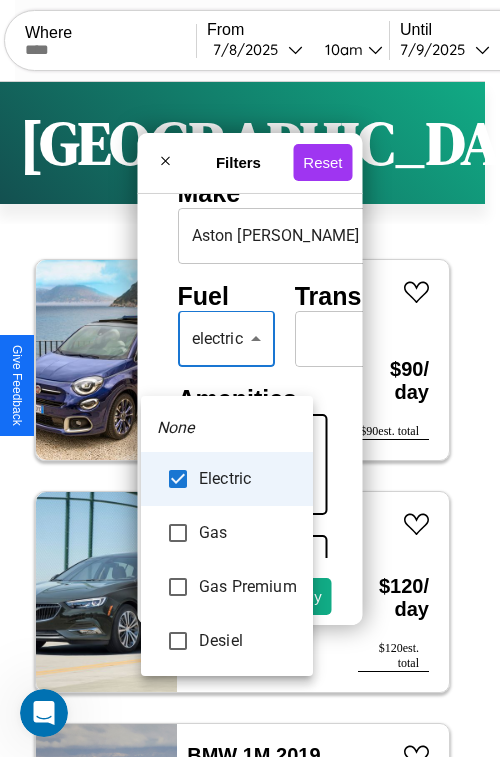 click at bounding box center [250, 378] 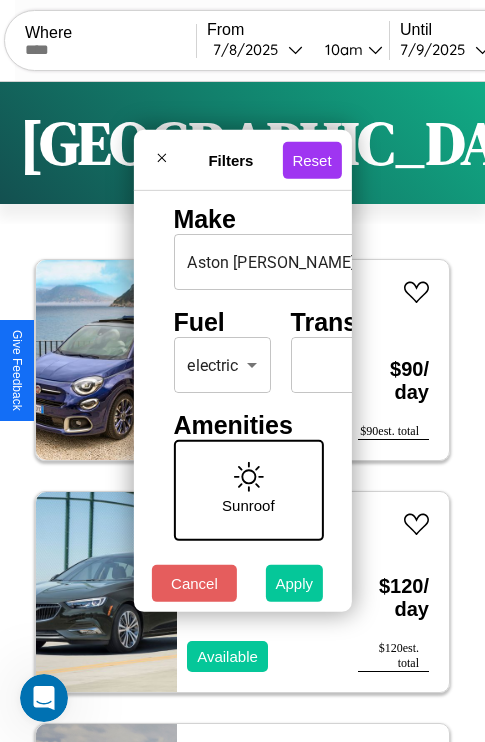 click on "Apply" at bounding box center (295, 583) 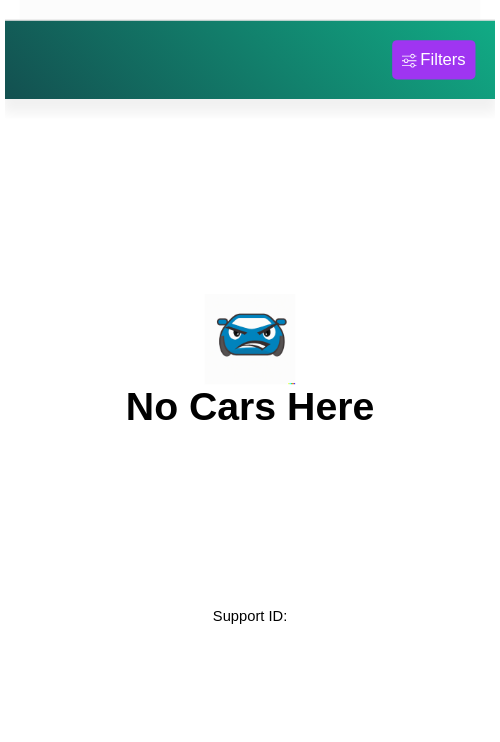 scroll, scrollTop: 0, scrollLeft: 0, axis: both 